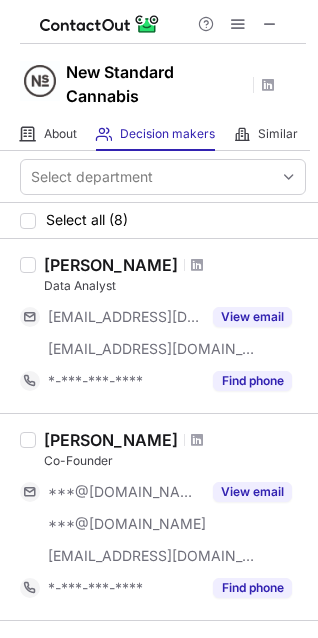 scroll, scrollTop: 0, scrollLeft: 0, axis: both 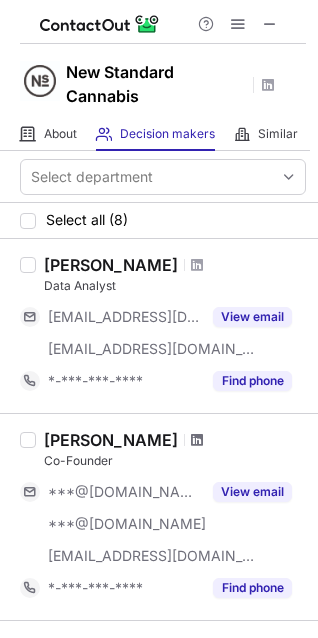 click at bounding box center [197, 440] 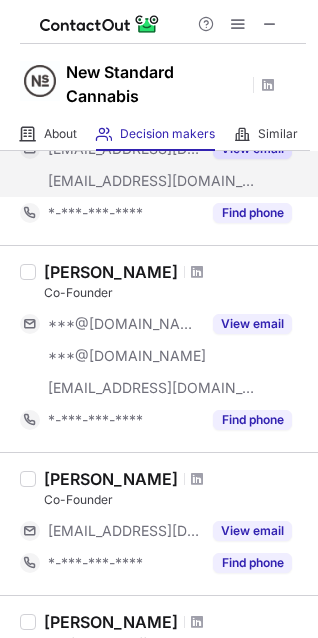 scroll, scrollTop: 300, scrollLeft: 0, axis: vertical 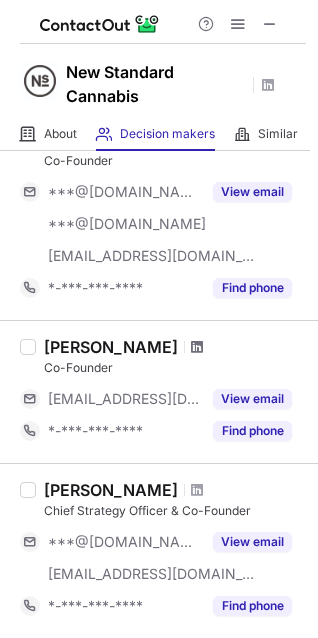 click at bounding box center (197, 347) 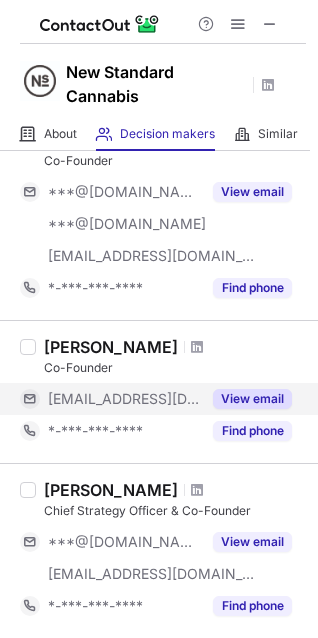 scroll, scrollTop: 500, scrollLeft: 0, axis: vertical 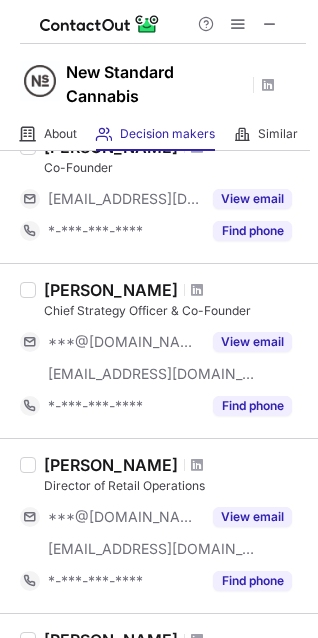 click on "Director of Retail Operations" at bounding box center (175, 486) 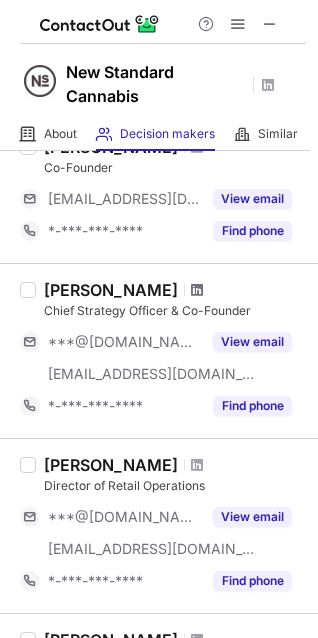 click at bounding box center [197, 290] 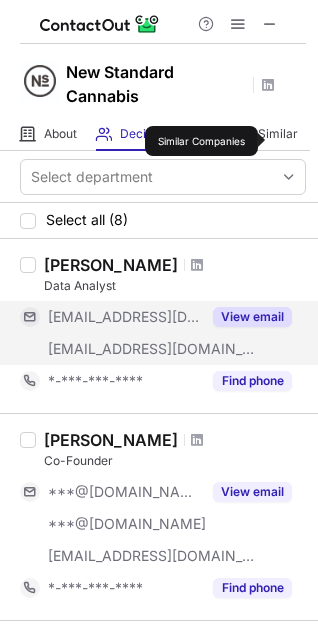 scroll, scrollTop: 100, scrollLeft: 0, axis: vertical 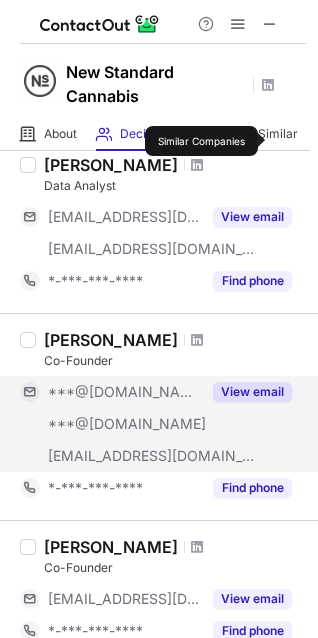 click on "View email" at bounding box center [252, 392] 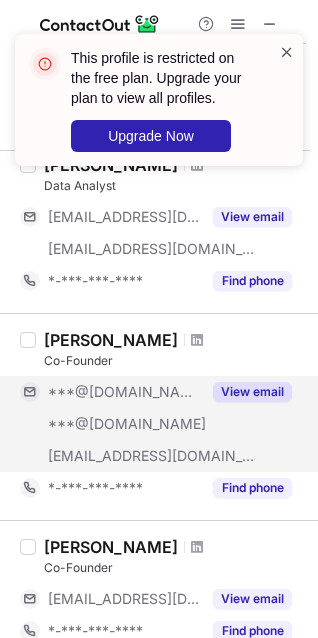 click at bounding box center [287, 52] 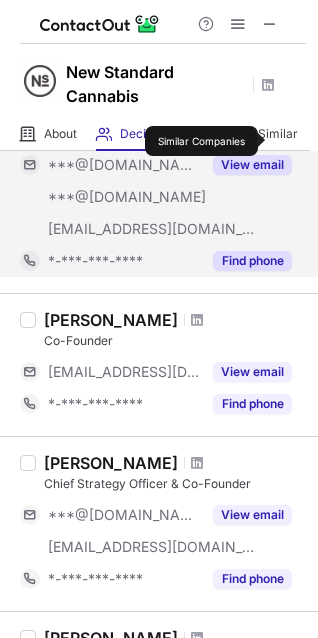 scroll, scrollTop: 300, scrollLeft: 0, axis: vertical 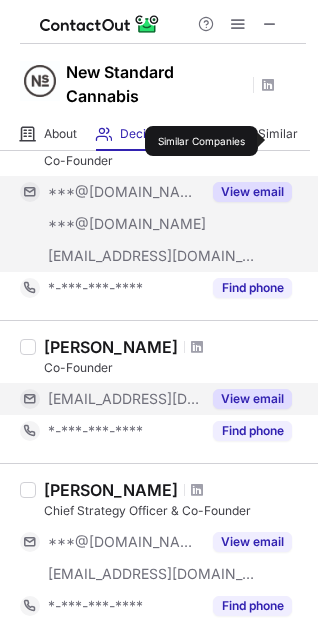 click on "View email" at bounding box center (252, 399) 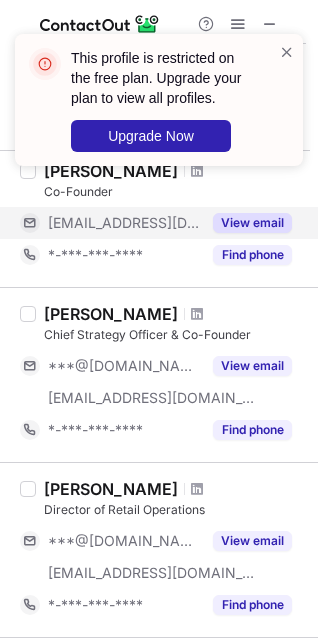 scroll, scrollTop: 500, scrollLeft: 0, axis: vertical 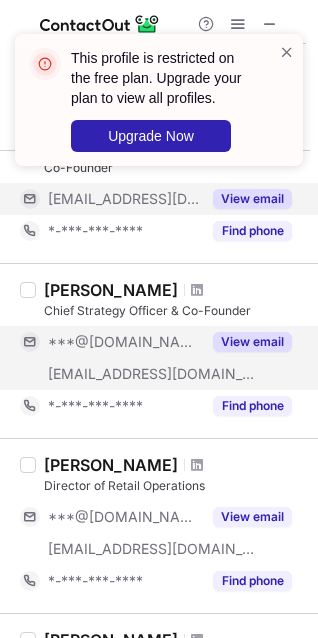 click on "View email" at bounding box center [252, 342] 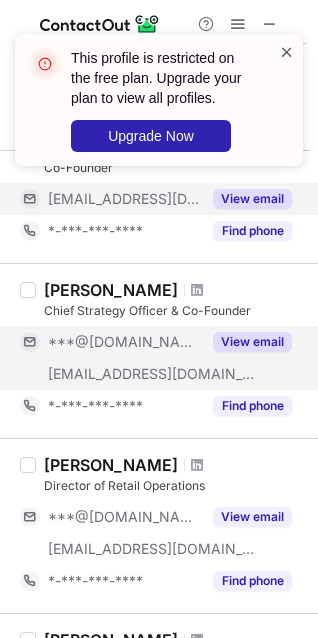 click at bounding box center [287, 52] 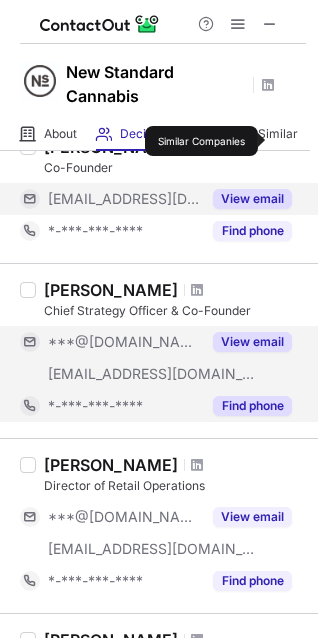 click on "Find phone" at bounding box center (252, 406) 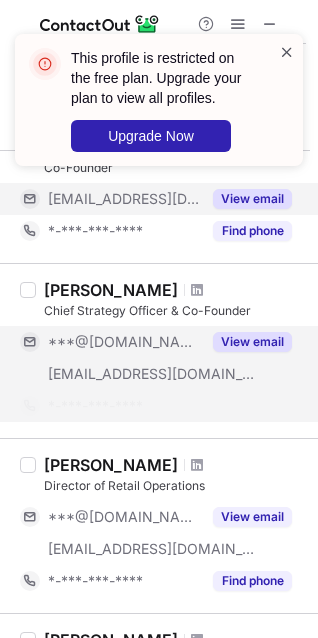click at bounding box center [287, 52] 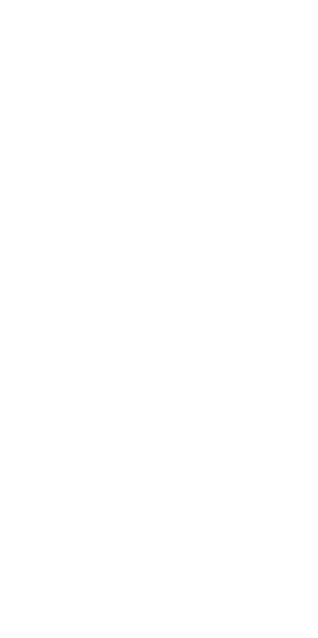 scroll, scrollTop: 0, scrollLeft: 0, axis: both 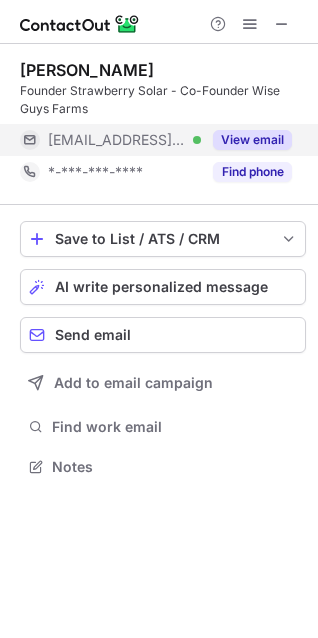 click on "View email" at bounding box center (246, 140) 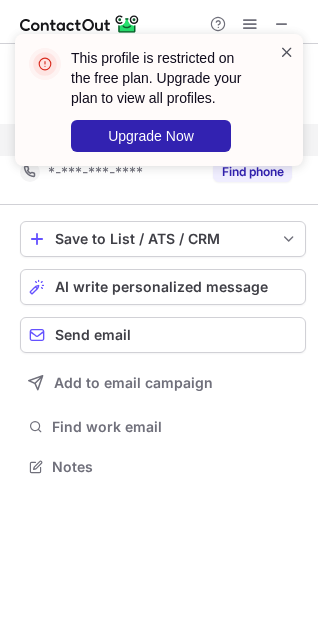 click at bounding box center (287, 52) 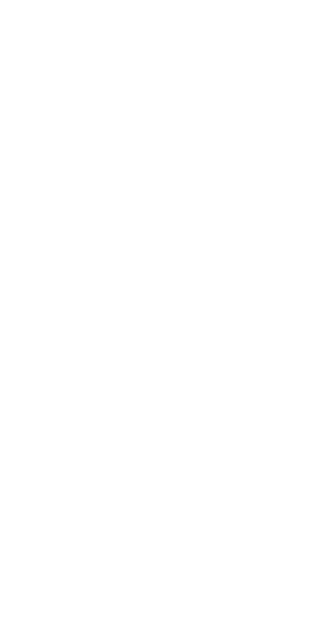 scroll, scrollTop: 0, scrollLeft: 0, axis: both 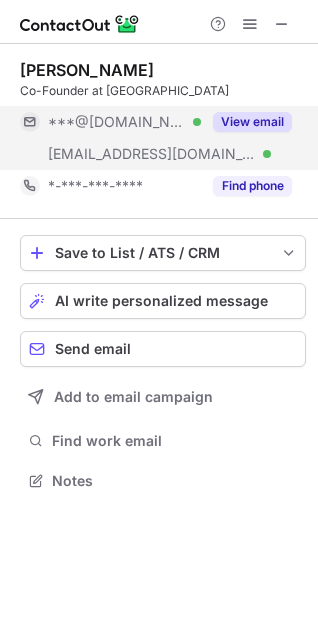 click on "View email" at bounding box center (252, 122) 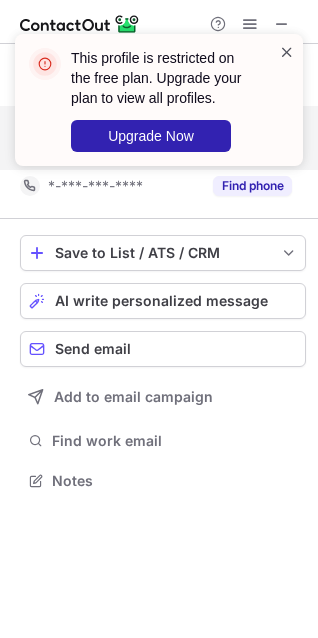 click at bounding box center [287, 52] 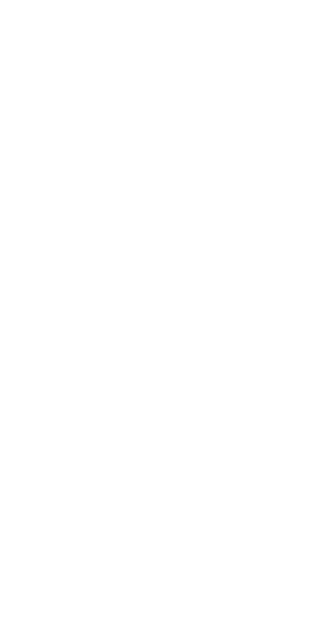 scroll, scrollTop: 0, scrollLeft: 0, axis: both 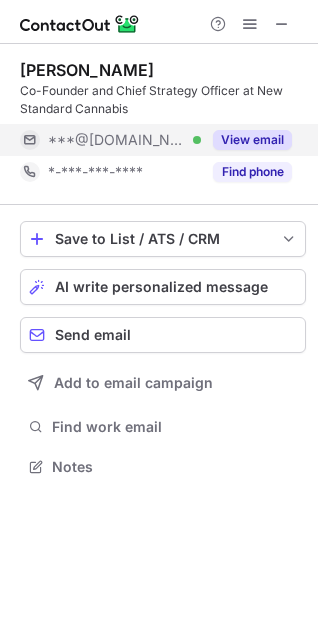 click on "View email" at bounding box center [252, 140] 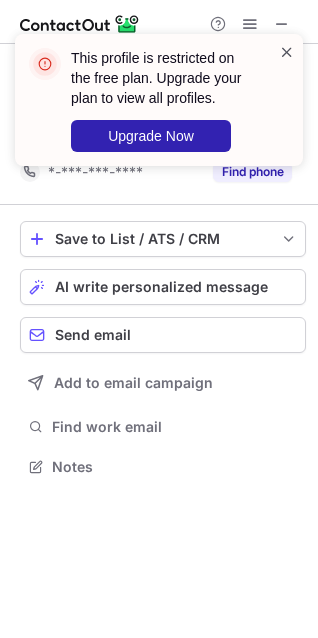 click at bounding box center (287, 52) 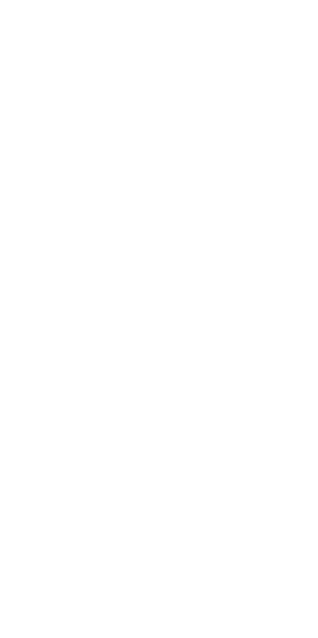 scroll, scrollTop: 0, scrollLeft: 0, axis: both 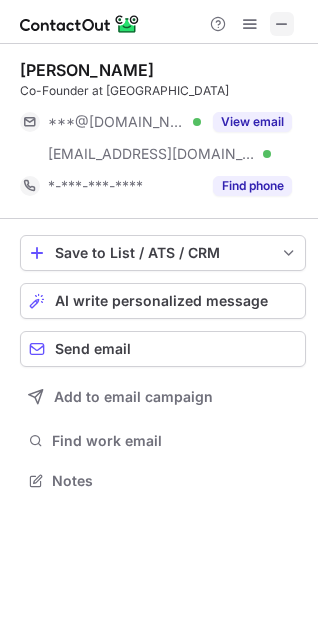 click at bounding box center [282, 24] 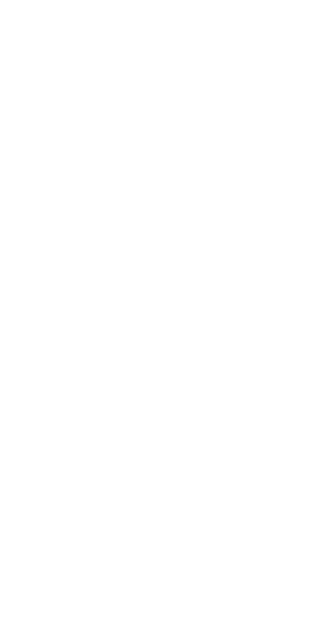 scroll, scrollTop: 0, scrollLeft: 0, axis: both 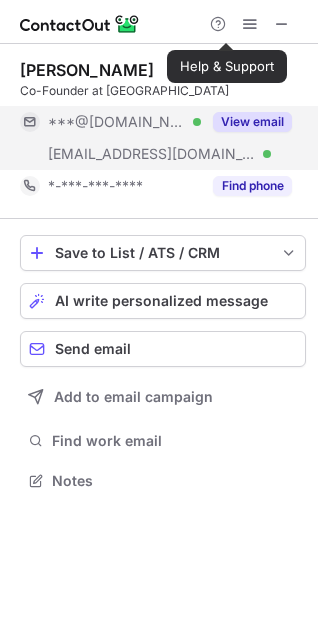 click on "View email" at bounding box center (252, 122) 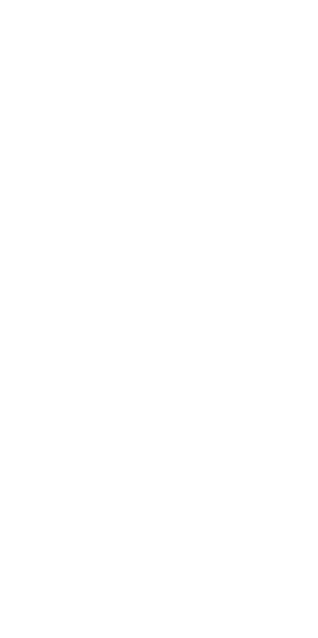 scroll, scrollTop: 0, scrollLeft: 0, axis: both 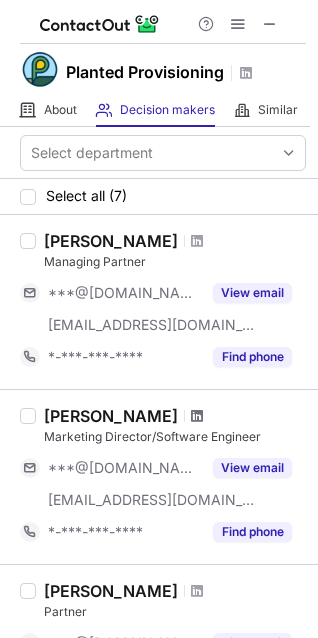 click at bounding box center (197, 416) 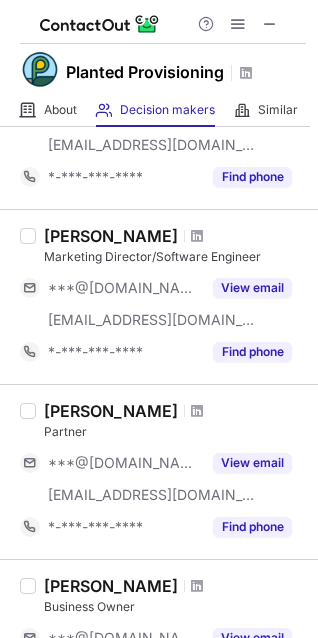 scroll, scrollTop: 200, scrollLeft: 0, axis: vertical 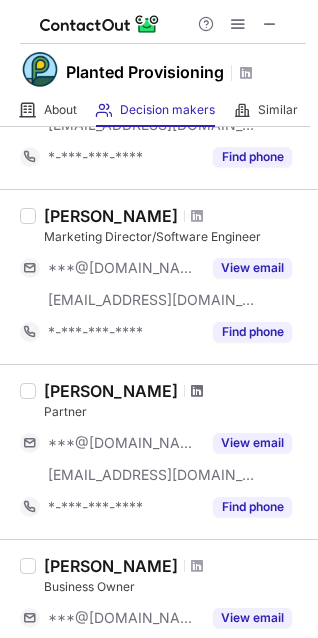click at bounding box center (197, 391) 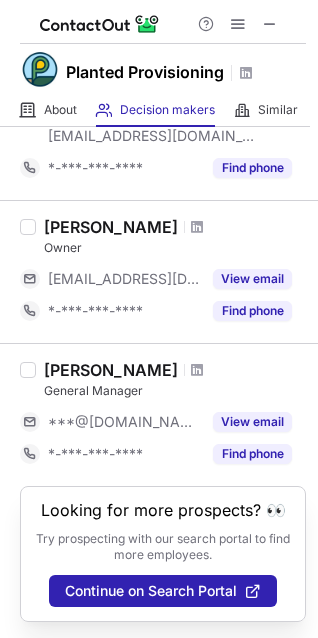 scroll, scrollTop: 608, scrollLeft: 0, axis: vertical 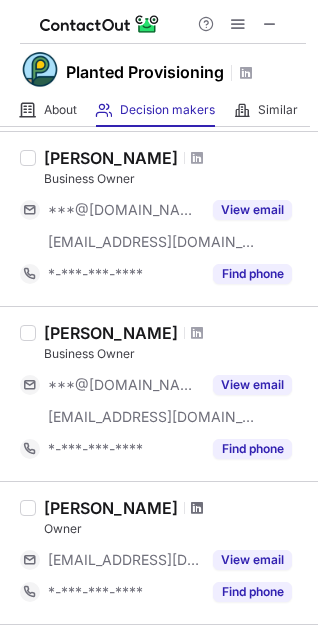 click at bounding box center [197, 508] 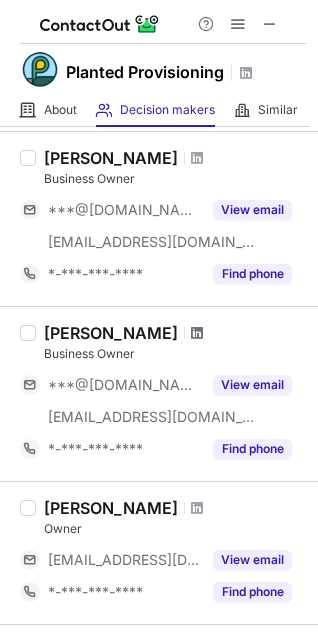 click at bounding box center (197, 333) 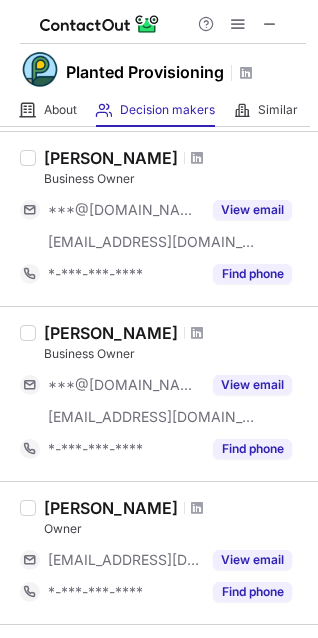 scroll, scrollTop: 408, scrollLeft: 0, axis: vertical 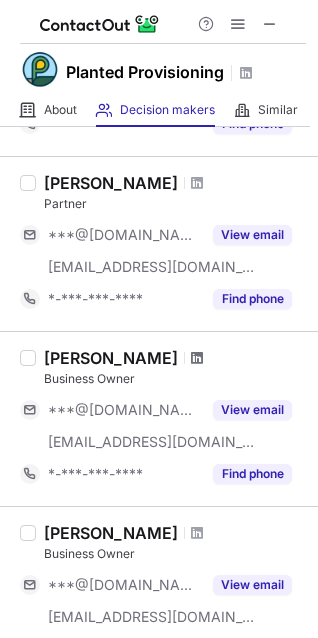 click at bounding box center [197, 358] 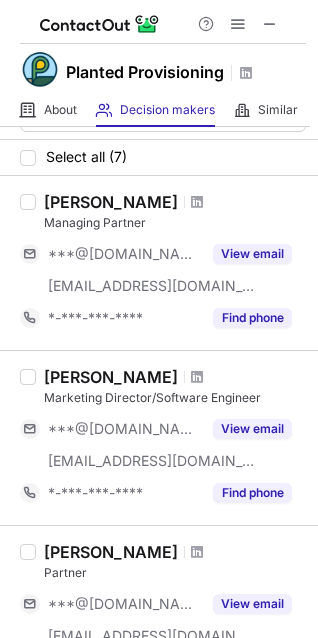 scroll, scrollTop: 0, scrollLeft: 0, axis: both 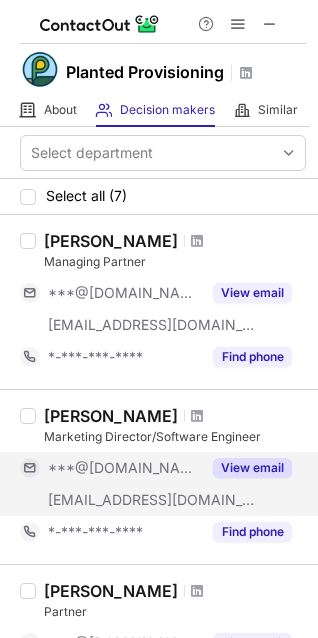 click on "View email" at bounding box center [252, 468] 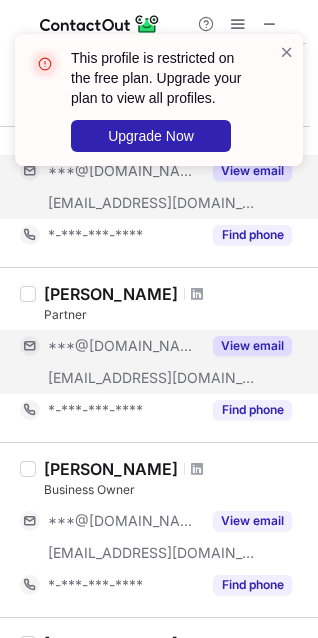 scroll, scrollTop: 300, scrollLeft: 0, axis: vertical 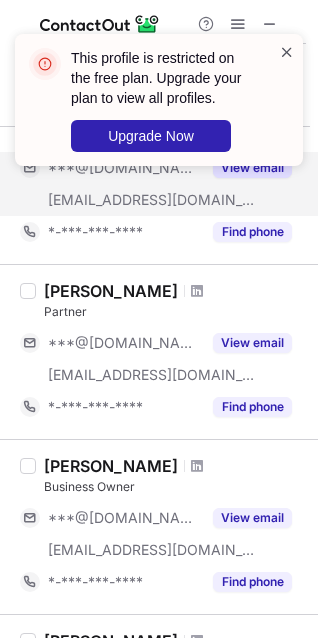 click at bounding box center [287, 52] 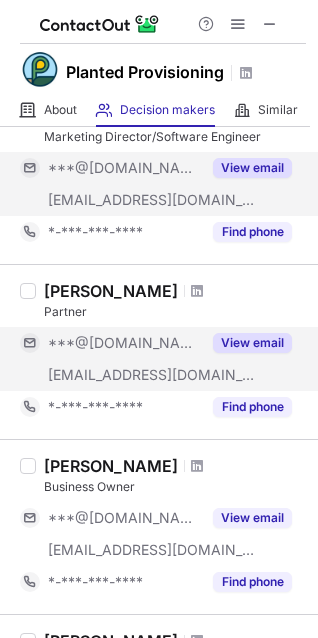 click on "View email" at bounding box center [246, 343] 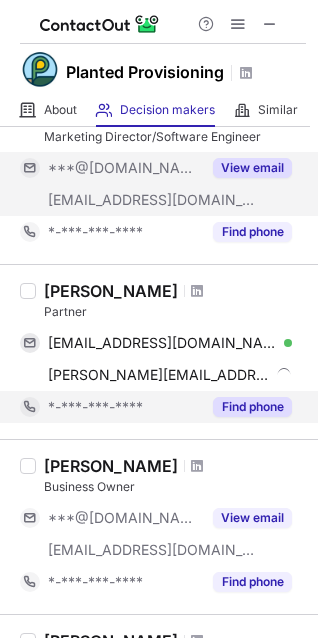 click on "Find phone" at bounding box center (252, 407) 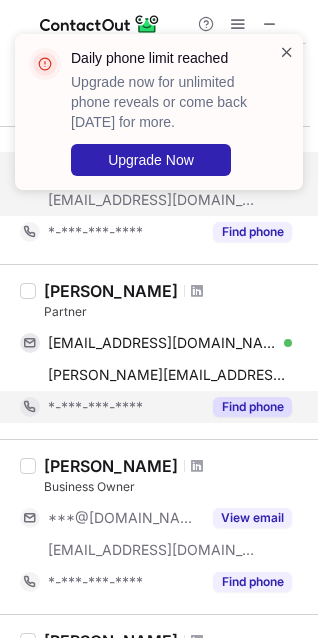click at bounding box center [287, 52] 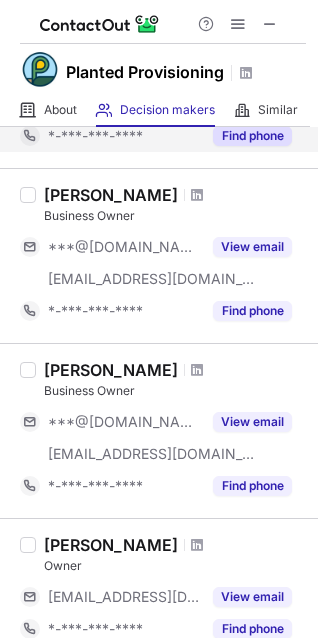 scroll, scrollTop: 600, scrollLeft: 0, axis: vertical 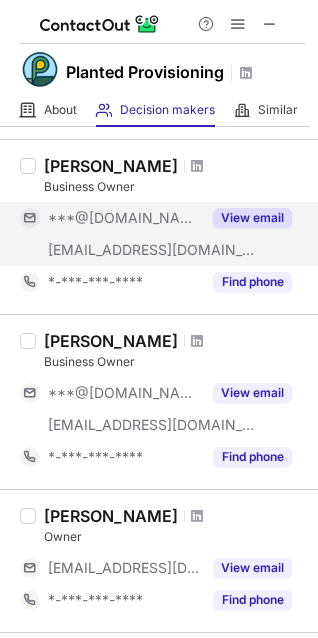 click on "View email" at bounding box center (252, 218) 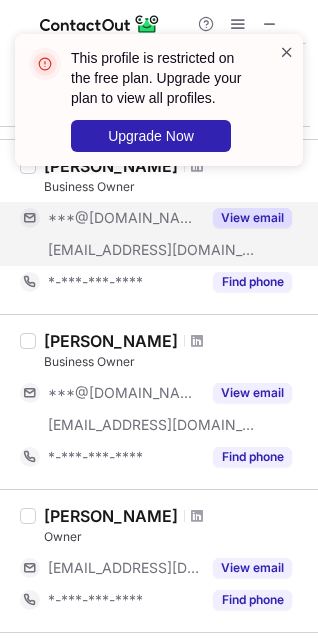 click at bounding box center (287, 52) 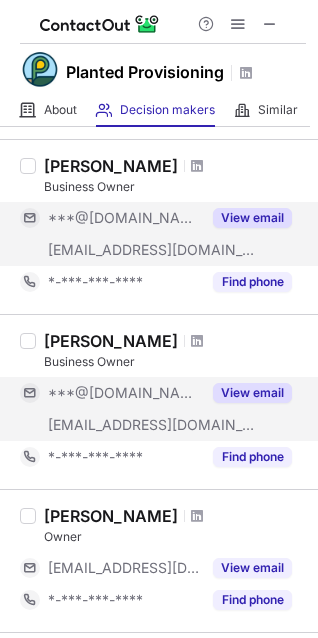 click on "View email" at bounding box center [252, 393] 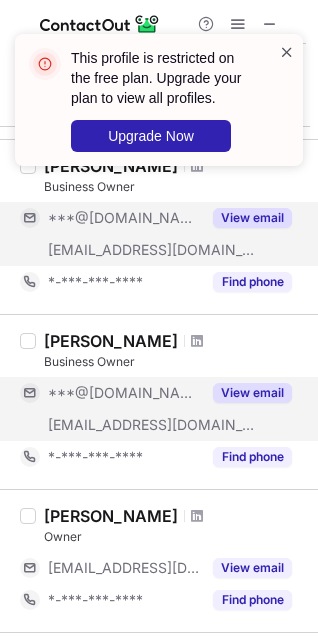 click at bounding box center (287, 52) 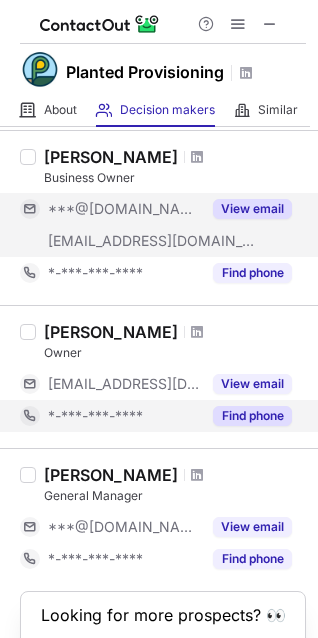scroll, scrollTop: 900, scrollLeft: 0, axis: vertical 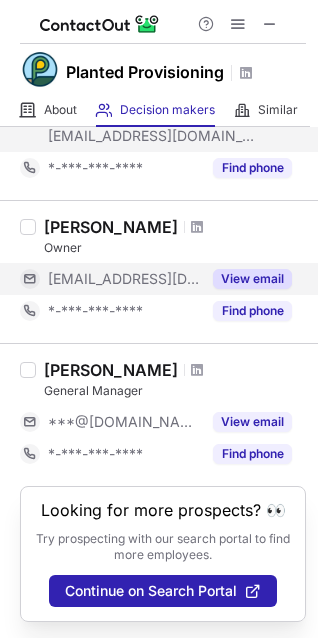 click on "View email" at bounding box center (252, 279) 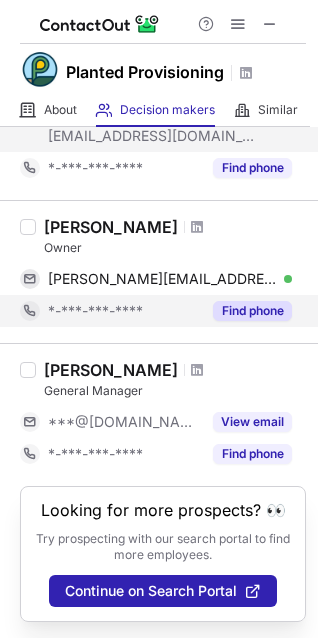 click on "Find phone" at bounding box center [252, 311] 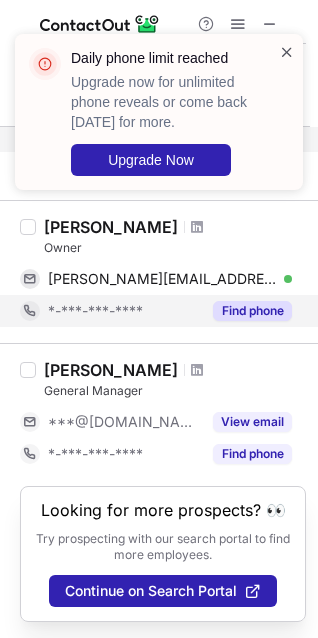 click at bounding box center (287, 52) 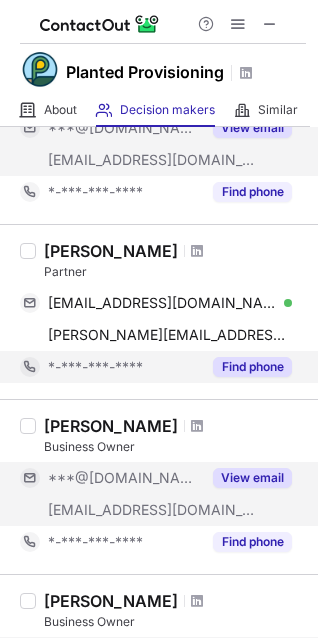 scroll, scrollTop: 0, scrollLeft: 0, axis: both 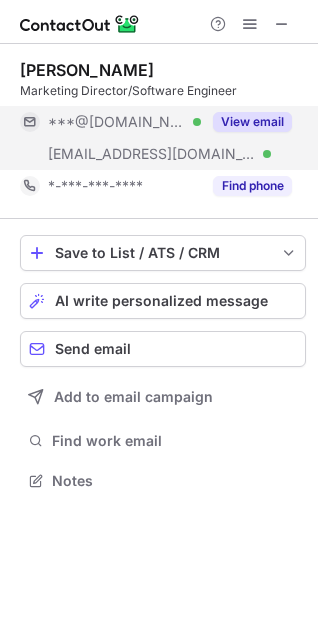 click on "View email" at bounding box center [252, 122] 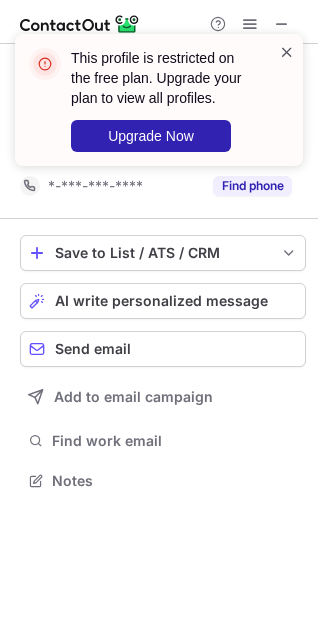 click at bounding box center (287, 52) 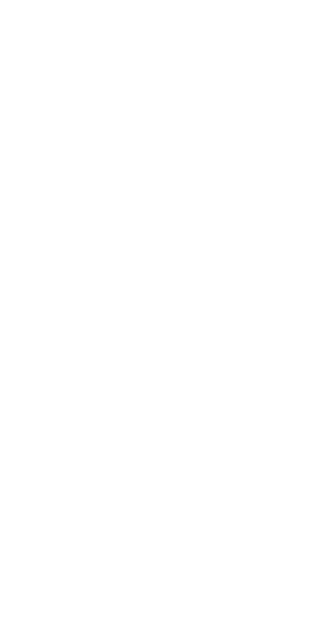 scroll, scrollTop: 0, scrollLeft: 0, axis: both 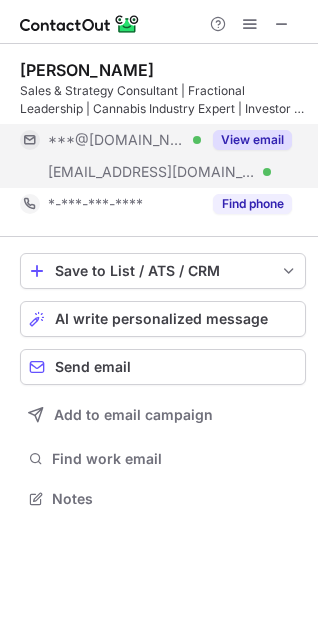 click on "View email" at bounding box center [252, 140] 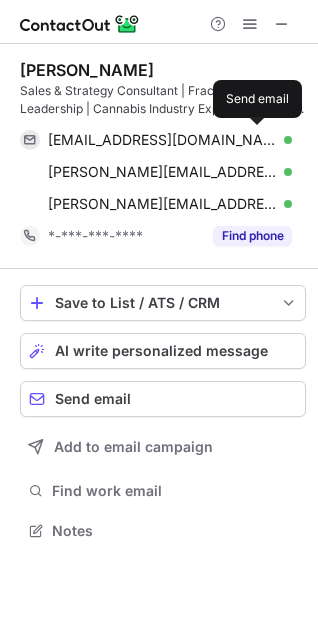 scroll, scrollTop: 10, scrollLeft: 10, axis: both 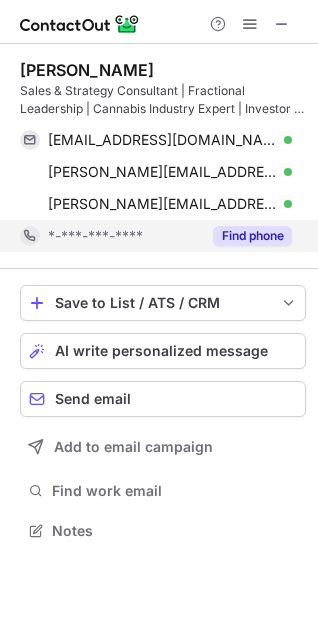 click on "Find phone" at bounding box center [252, 236] 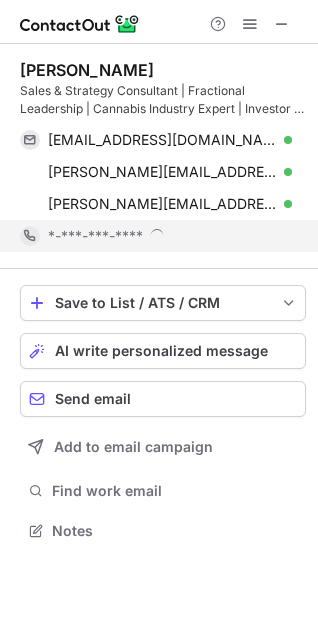 scroll, scrollTop: 10, scrollLeft: 10, axis: both 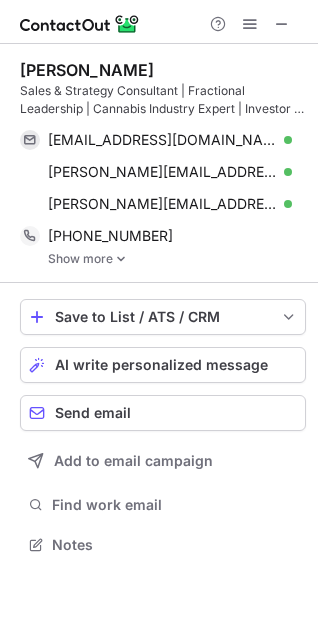 click on "Show more" at bounding box center (177, 259) 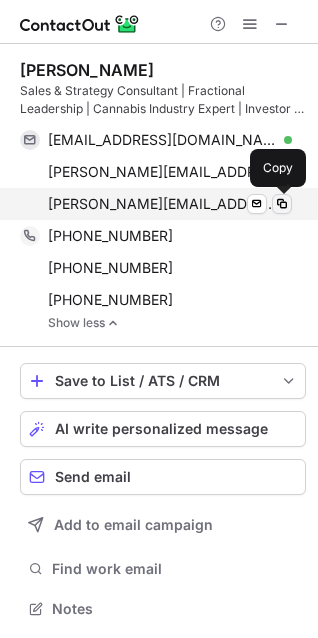 click at bounding box center [282, 204] 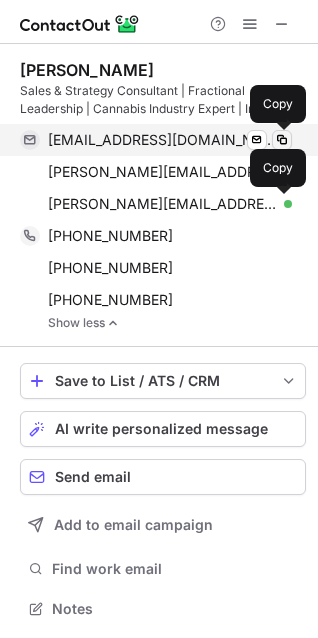 click at bounding box center (282, 140) 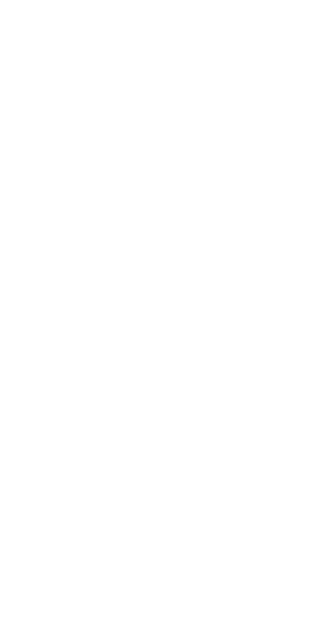 scroll, scrollTop: 0, scrollLeft: 0, axis: both 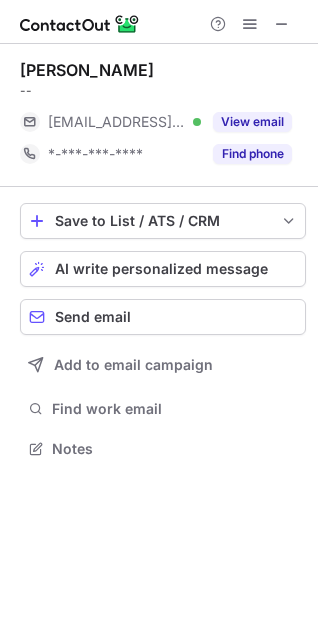 click on "View email" at bounding box center [252, 122] 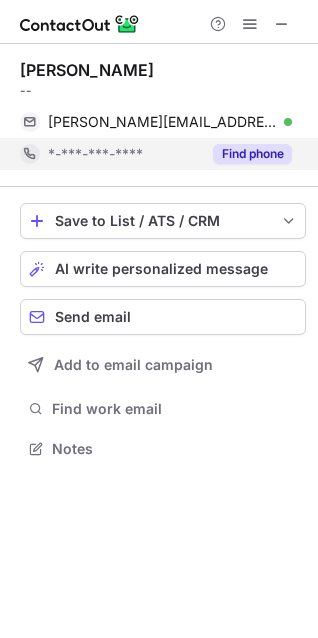 click on "Find phone" at bounding box center [252, 154] 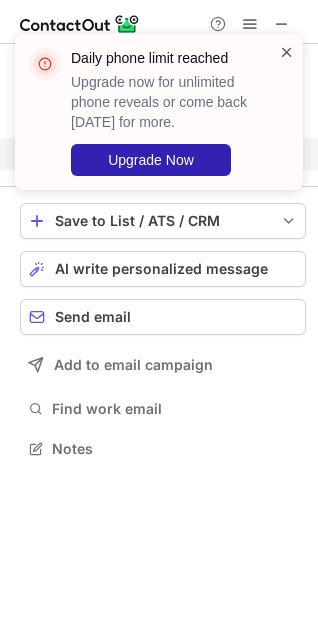 click at bounding box center (287, 52) 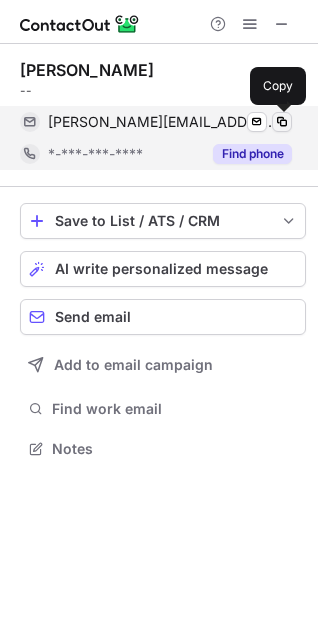 click at bounding box center [282, 122] 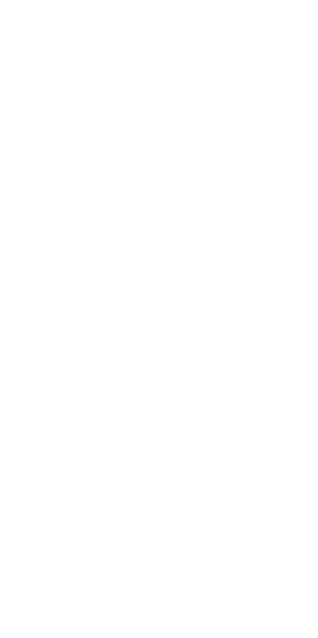 scroll, scrollTop: 0, scrollLeft: 0, axis: both 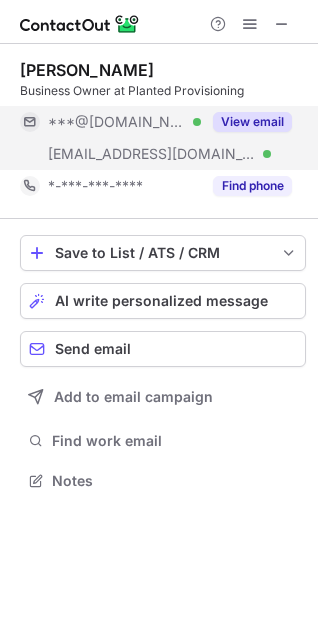 click on "View email" at bounding box center (252, 122) 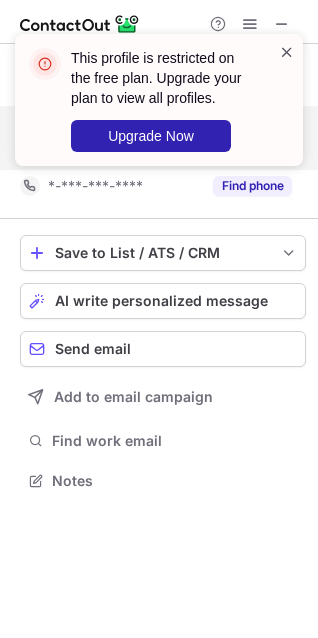click at bounding box center [287, 52] 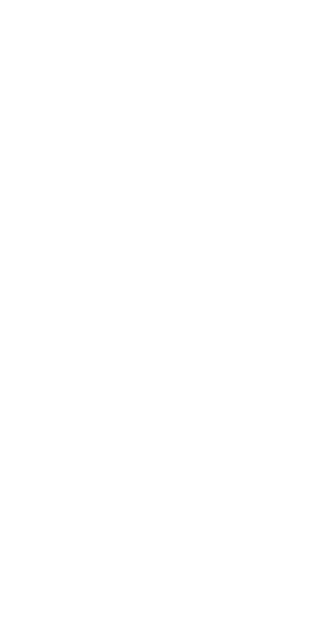 scroll, scrollTop: 0, scrollLeft: 0, axis: both 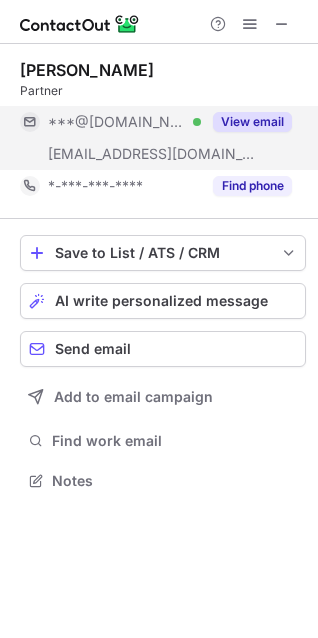 click on "View email" at bounding box center [252, 122] 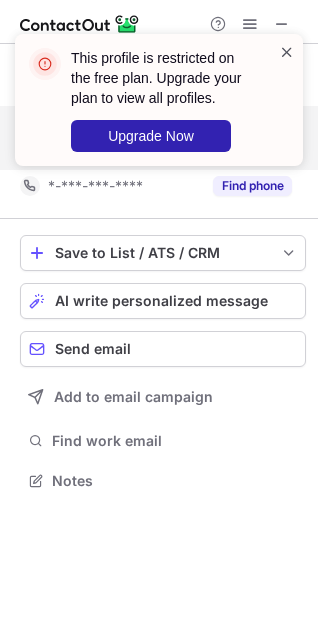 click at bounding box center (287, 52) 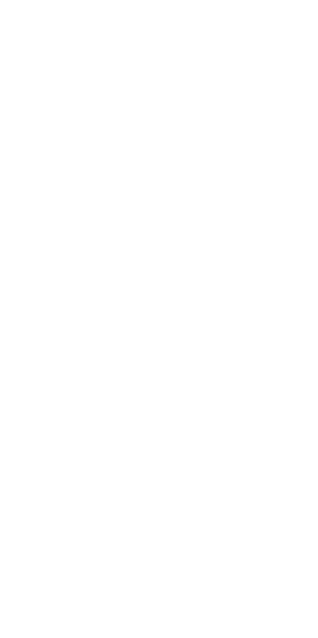 scroll, scrollTop: 0, scrollLeft: 0, axis: both 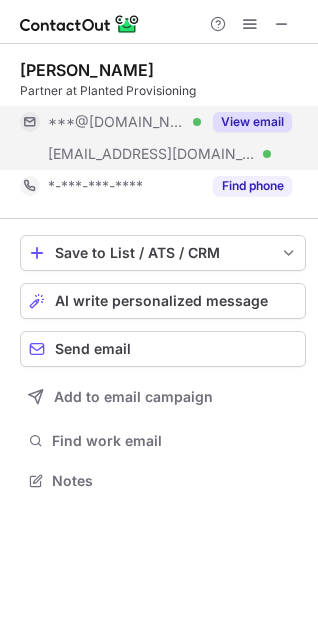 click on "View email" at bounding box center [252, 122] 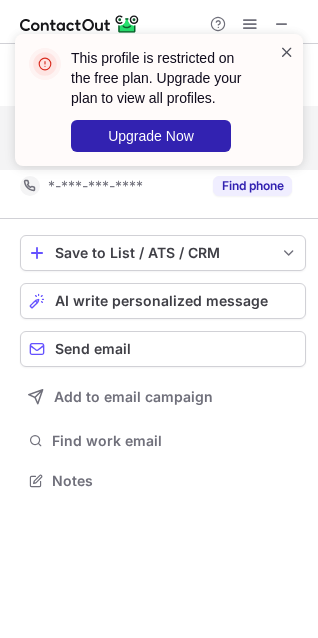 click at bounding box center (287, 52) 